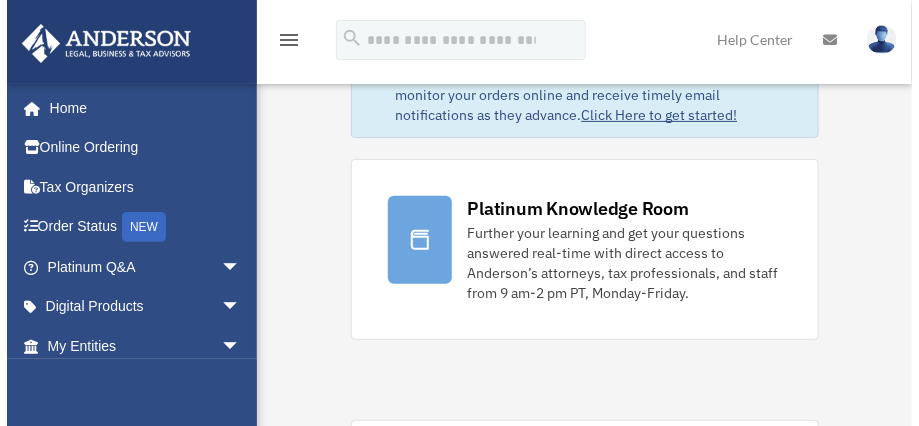 scroll, scrollTop: 108, scrollLeft: 0, axis: vertical 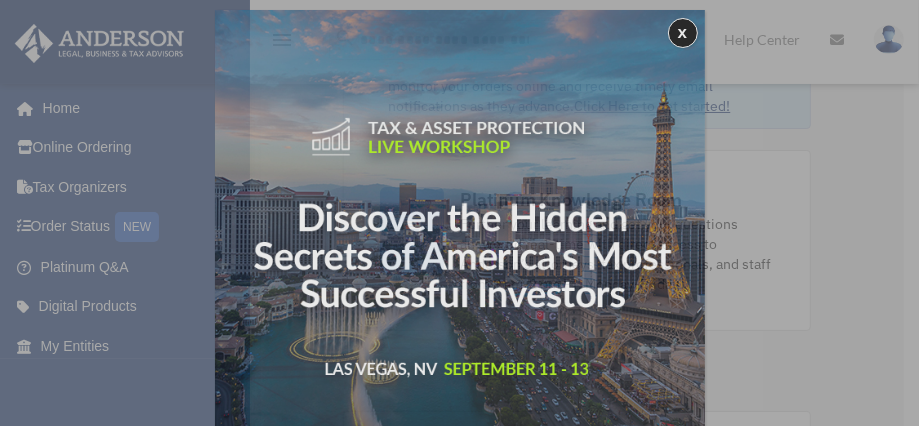 click at bounding box center [460, 255] 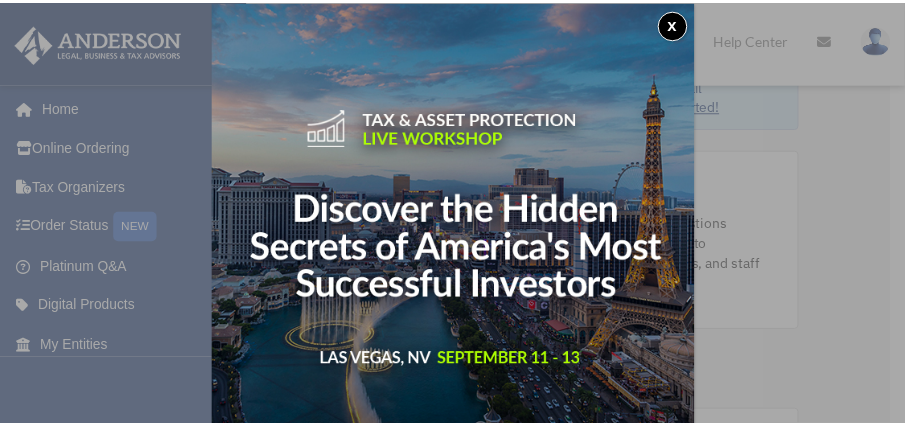scroll, scrollTop: 0, scrollLeft: 0, axis: both 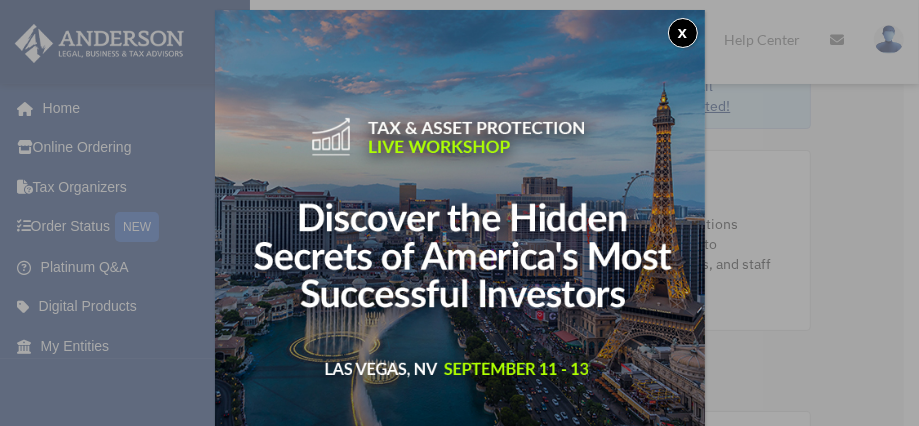 click on "x" at bounding box center (683, 33) 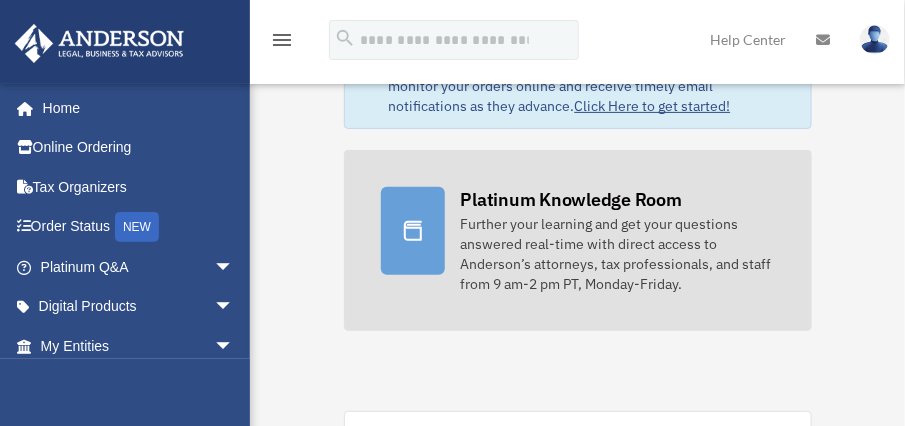 click 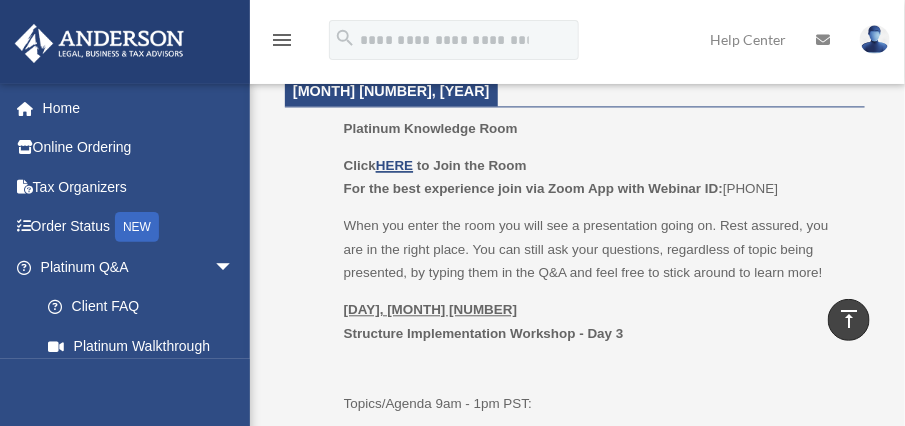 scroll, scrollTop: 1023, scrollLeft: 0, axis: vertical 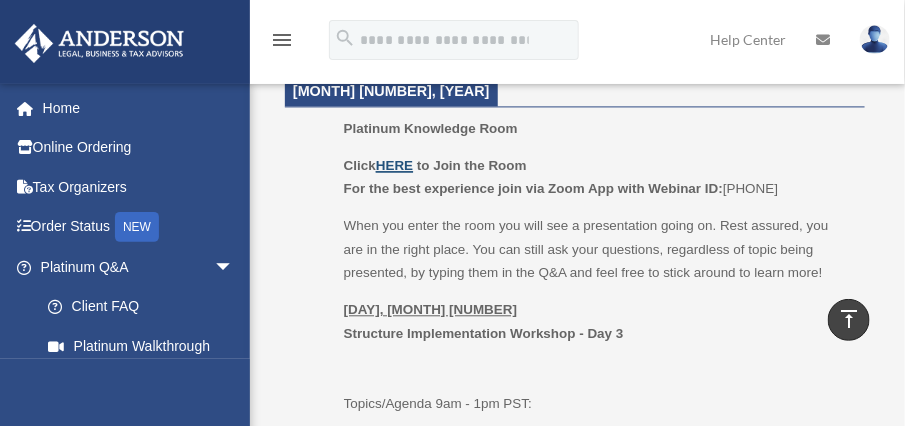 click on "HERE" at bounding box center (394, 165) 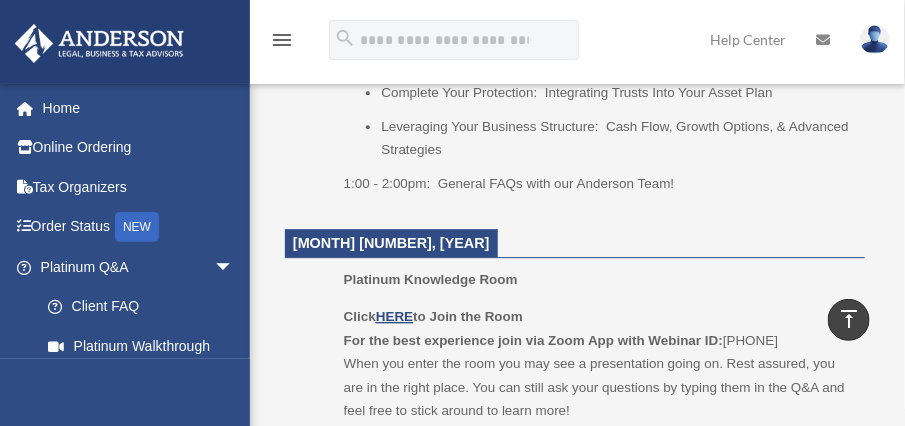 scroll, scrollTop: 1372, scrollLeft: 0, axis: vertical 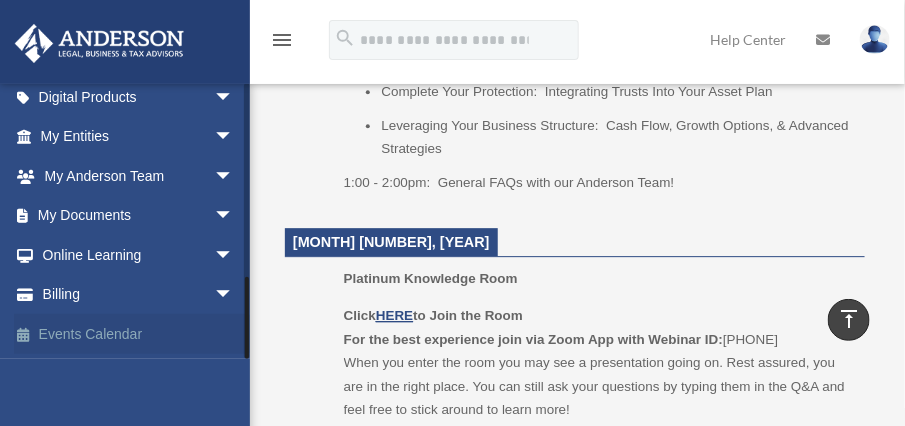 click on "Events Calendar" at bounding box center [139, 334] 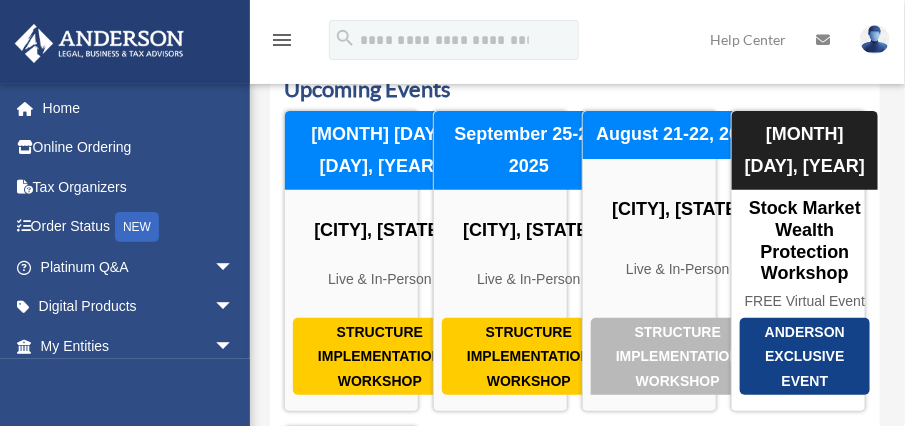 scroll, scrollTop: 0, scrollLeft: 0, axis: both 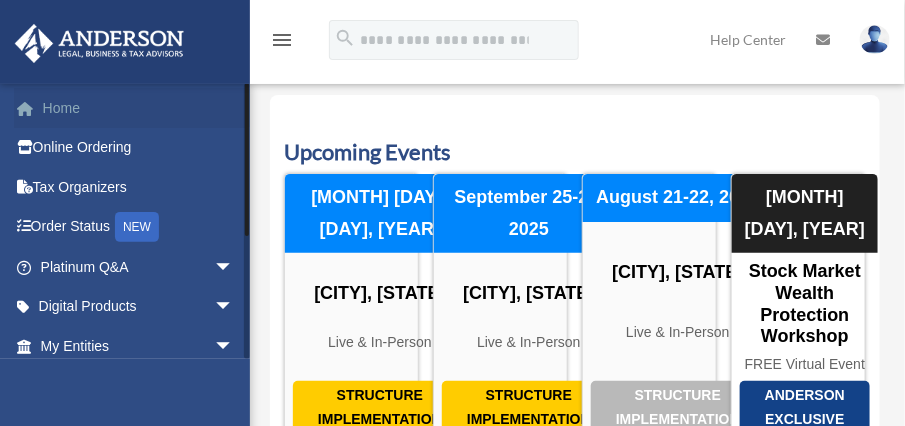 click on "Home" at bounding box center (139, 108) 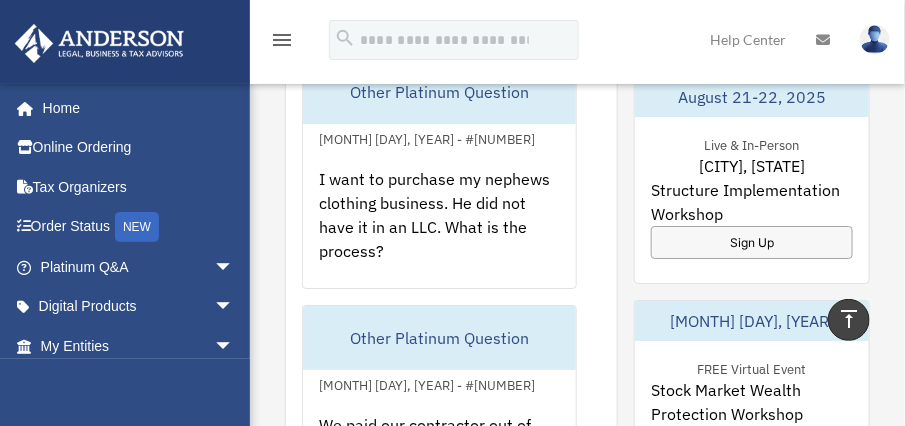scroll, scrollTop: 1695, scrollLeft: 0, axis: vertical 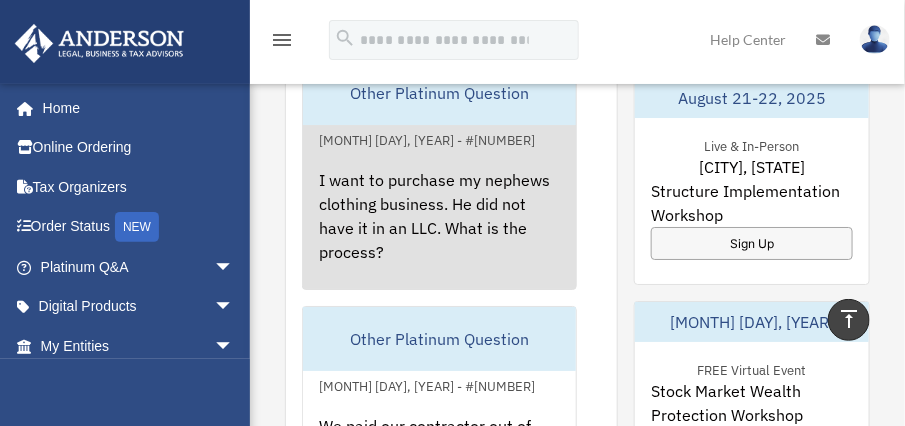 click on "I want to purchase my nephews clothing business. He did not have it in an LLC. What is the process?" at bounding box center [439, 230] 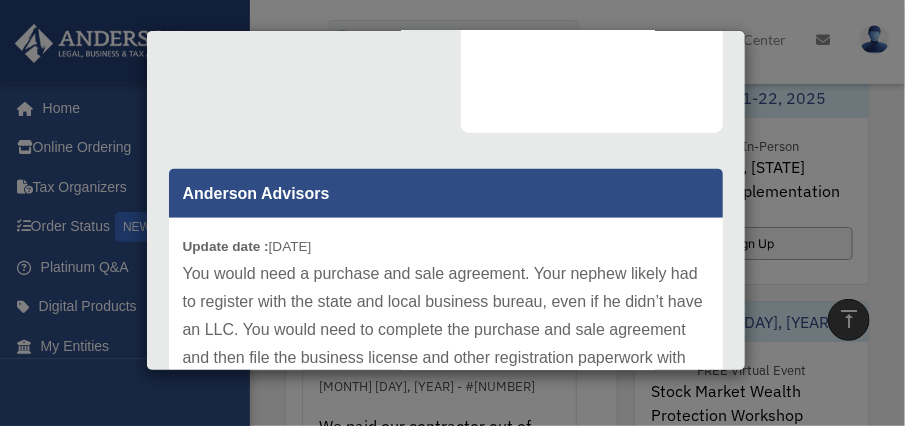 scroll, scrollTop: 515, scrollLeft: 0, axis: vertical 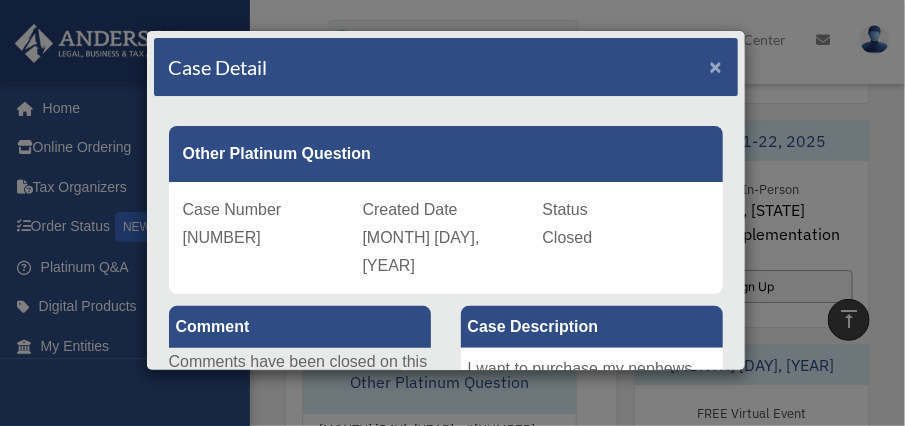 click on "×" at bounding box center (716, 66) 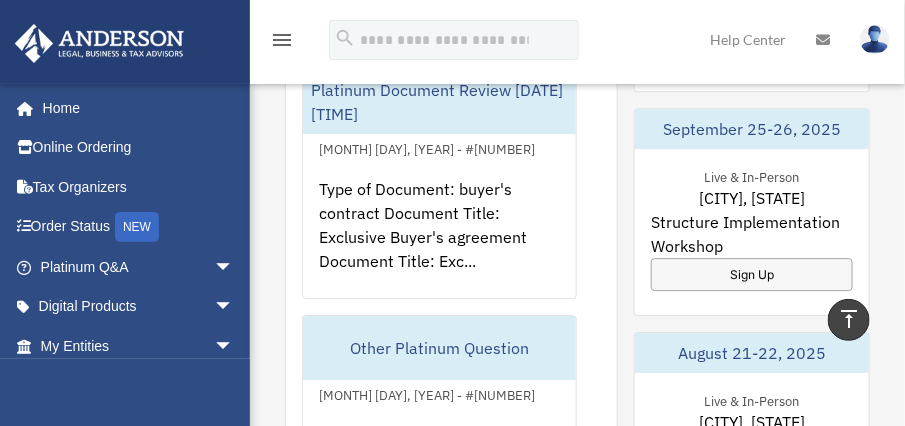 scroll, scrollTop: 1424, scrollLeft: 0, axis: vertical 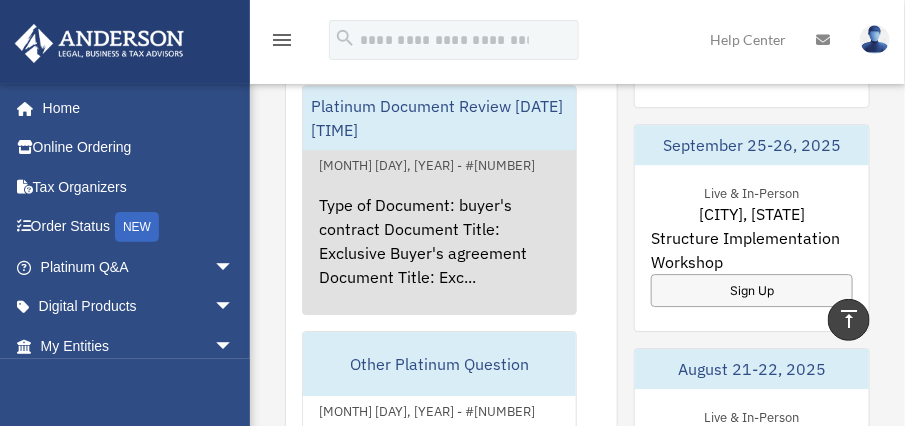 click on "Type of Document: buyer's contract
Document Title:  Exclusive Buyer's agreement
Document Title:  Exc..." at bounding box center [439, 255] 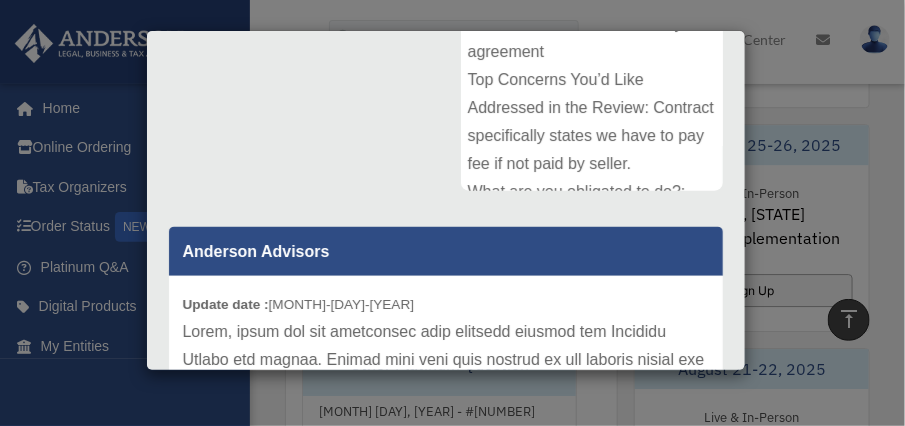 scroll, scrollTop: 475, scrollLeft: 0, axis: vertical 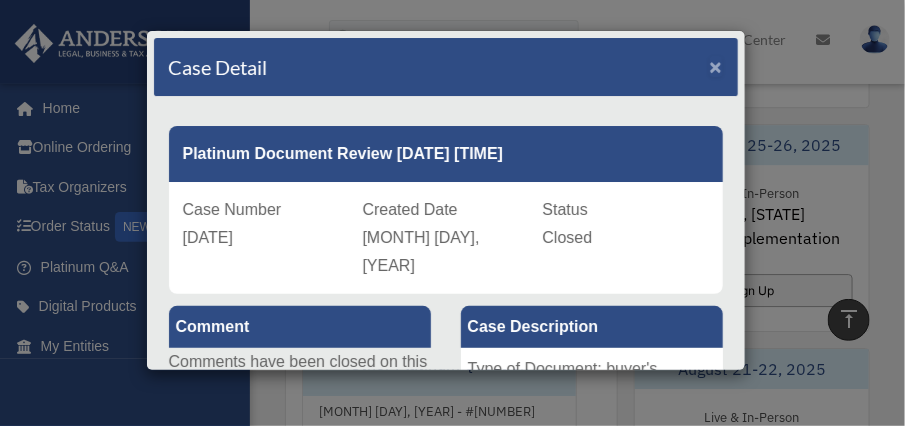 click on "×" at bounding box center (716, 66) 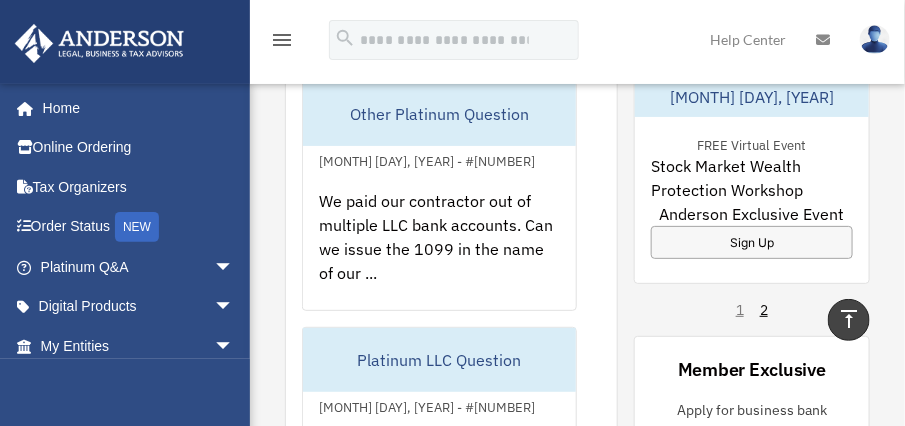 scroll, scrollTop: 1923, scrollLeft: 0, axis: vertical 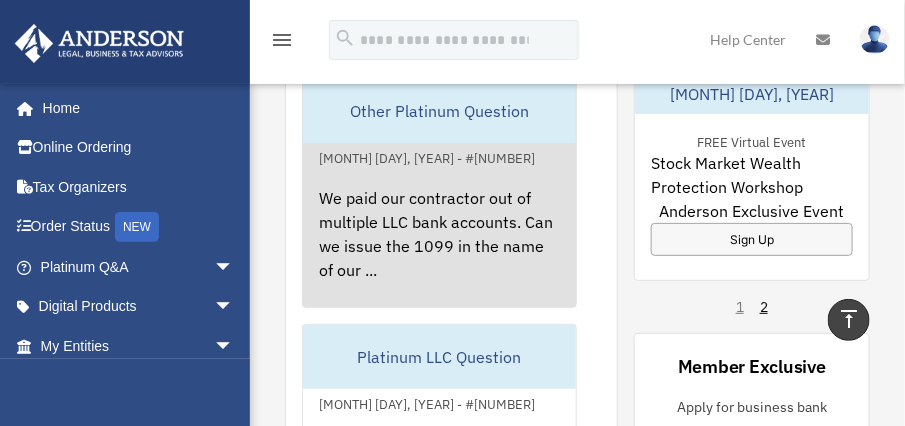 click on "[DATE] - #00847754" at bounding box center [427, 156] 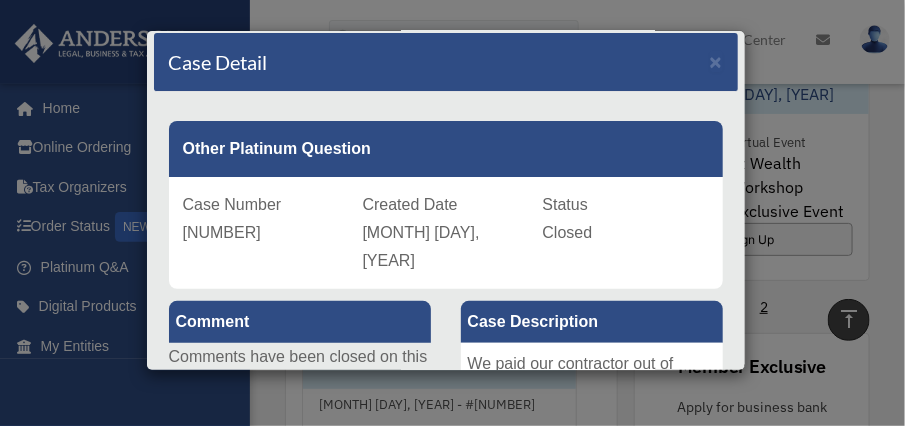 scroll, scrollTop: 0, scrollLeft: 0, axis: both 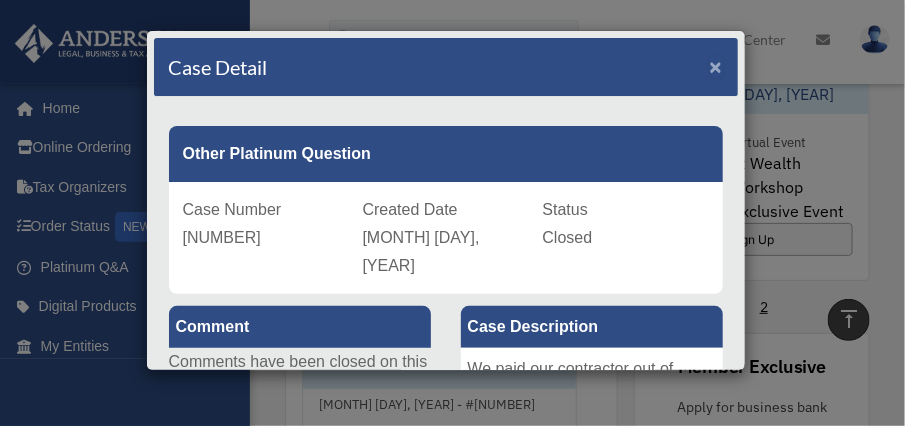 click on "×" at bounding box center [716, 66] 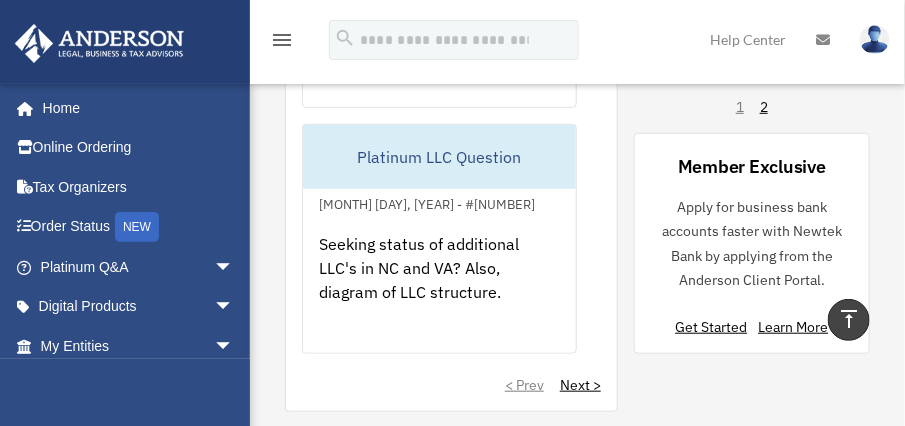 scroll, scrollTop: 2158, scrollLeft: 0, axis: vertical 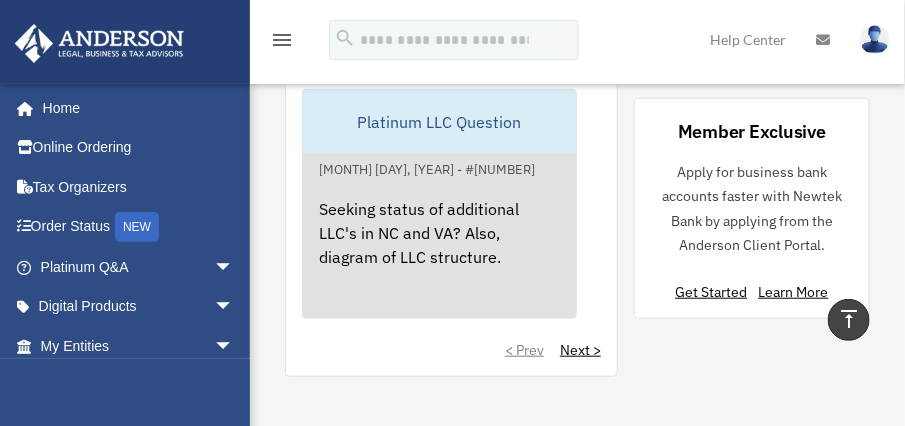 click on "Seeking status of additional LLC's in NC and VA?
Also, diagram of LLC structure." at bounding box center [439, 259] 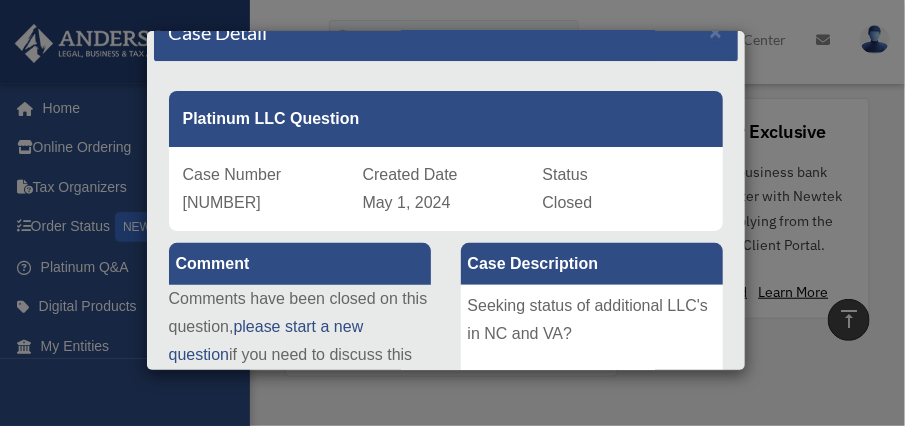 scroll, scrollTop: 0, scrollLeft: 0, axis: both 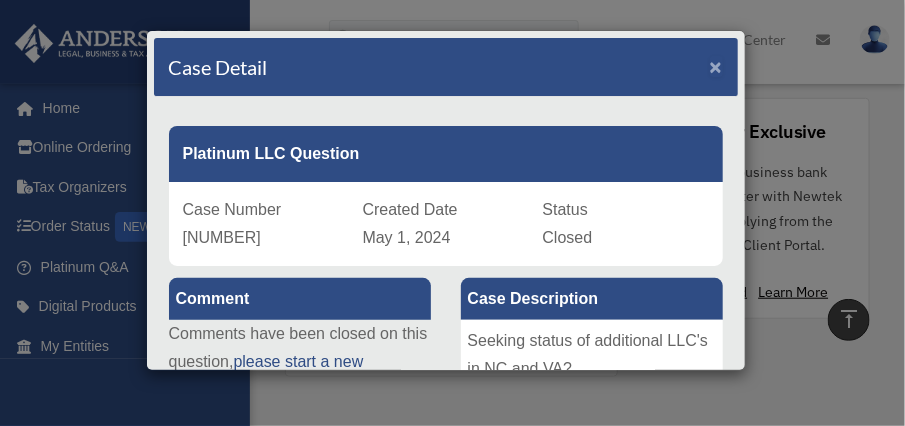 click on "×" at bounding box center (716, 66) 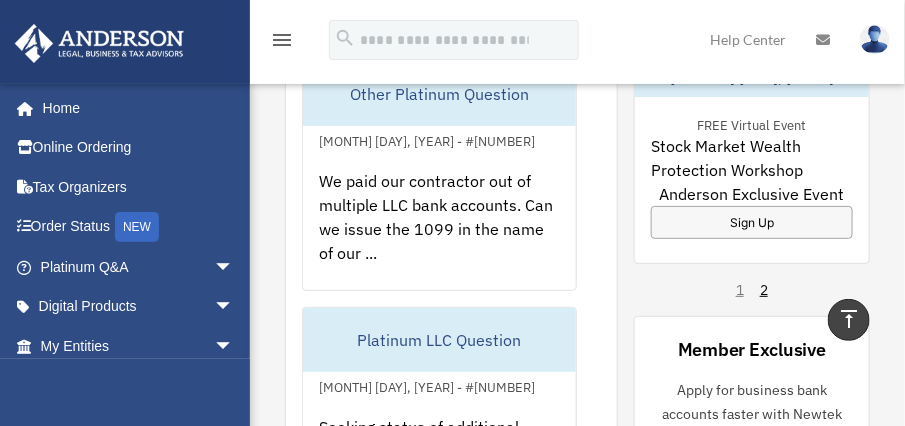 scroll, scrollTop: 1942, scrollLeft: 0, axis: vertical 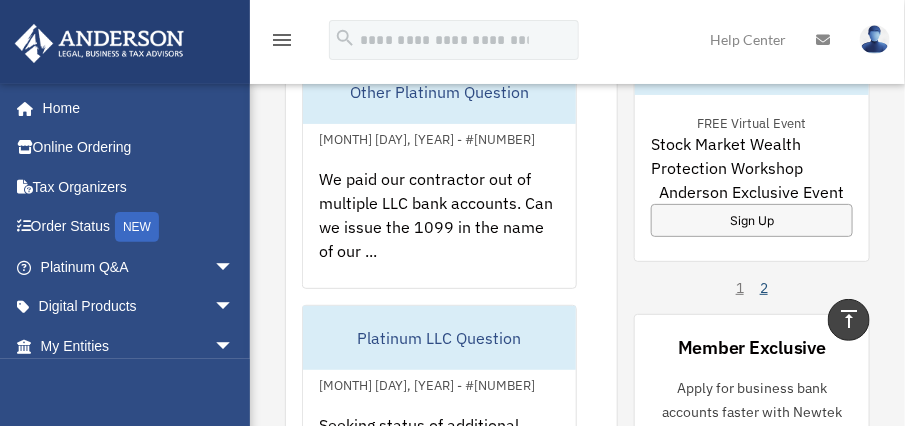 click on "2" at bounding box center [764, 288] 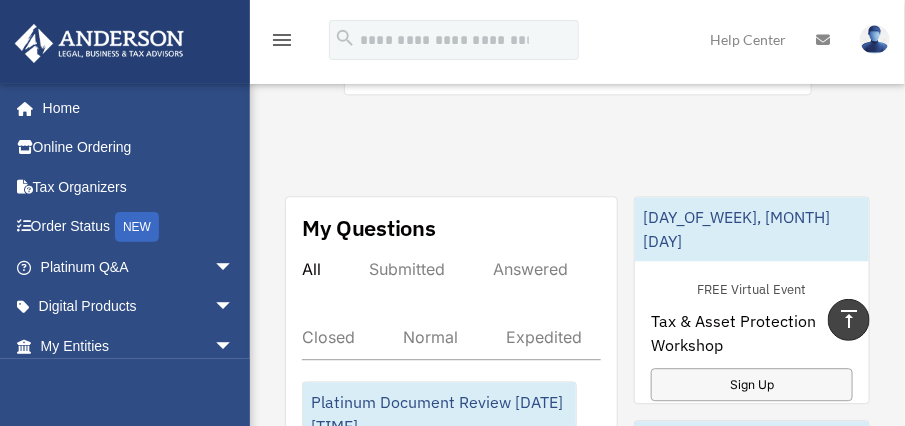 scroll, scrollTop: 1154, scrollLeft: 0, axis: vertical 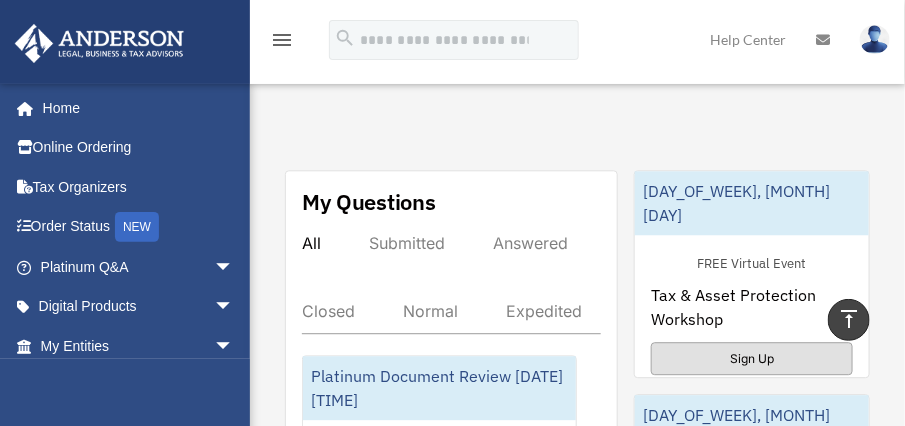 click on "Sign Up" at bounding box center (752, 358) 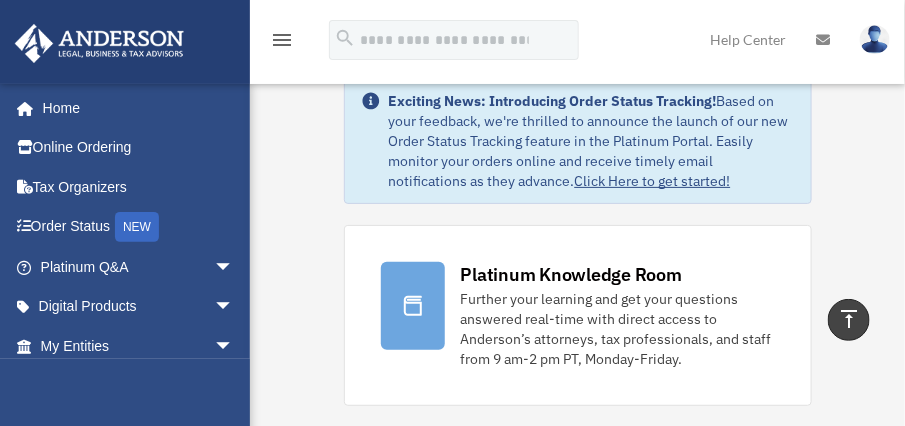 scroll, scrollTop: 0, scrollLeft: 0, axis: both 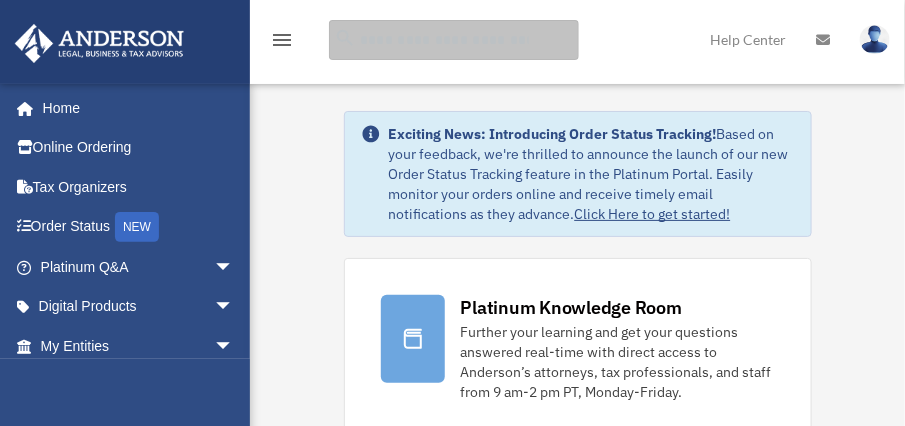 click at bounding box center [454, 40] 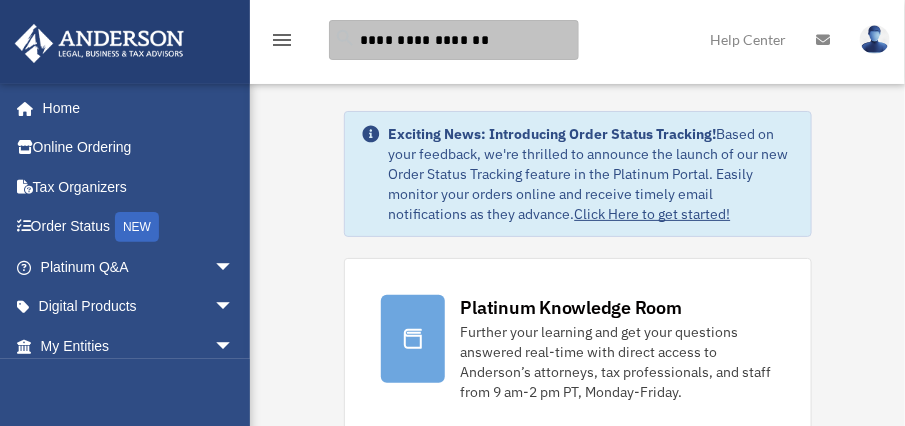 type on "**********" 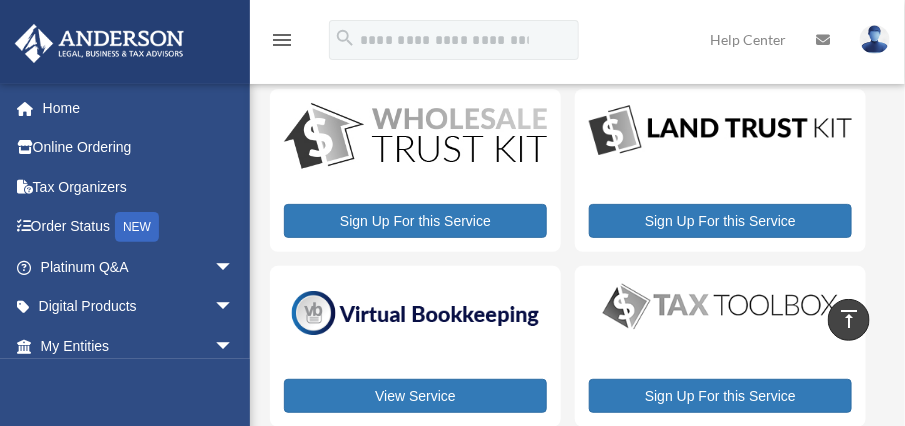 scroll, scrollTop: 0, scrollLeft: 0, axis: both 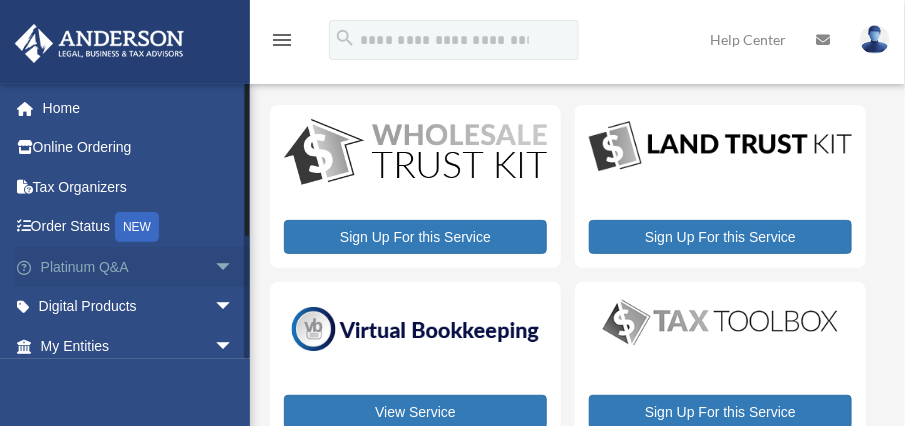 click on "arrow_drop_down" at bounding box center [234, 267] 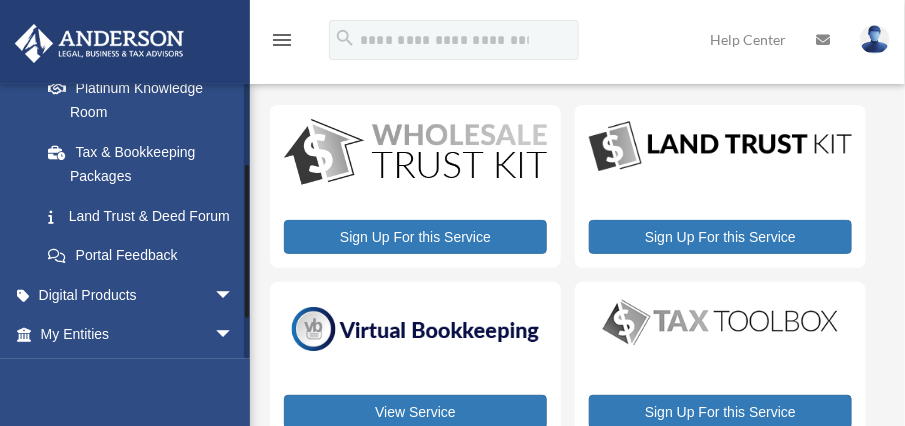 scroll, scrollTop: 428, scrollLeft: 0, axis: vertical 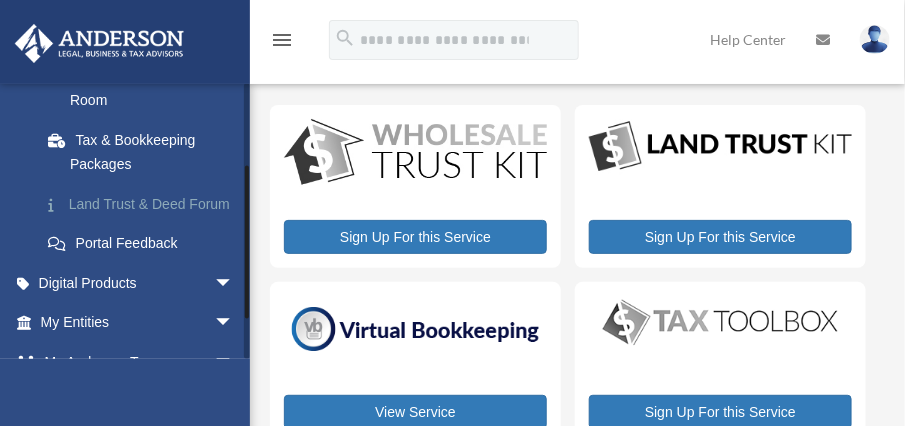 click on "Land Trust & Deed Forum" at bounding box center [146, 204] 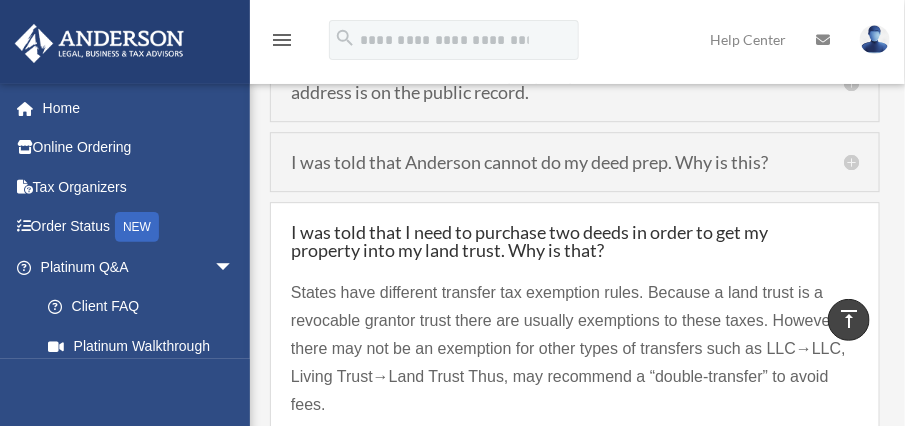 scroll, scrollTop: 3277, scrollLeft: 0, axis: vertical 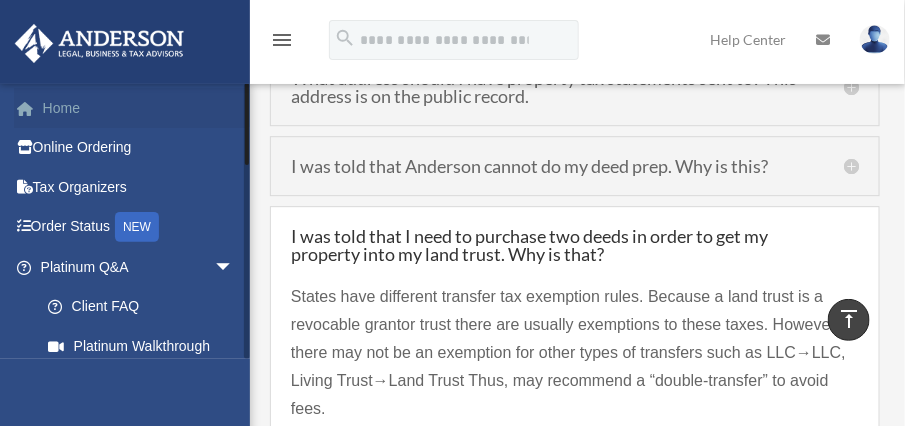 click on "Home" at bounding box center (139, 108) 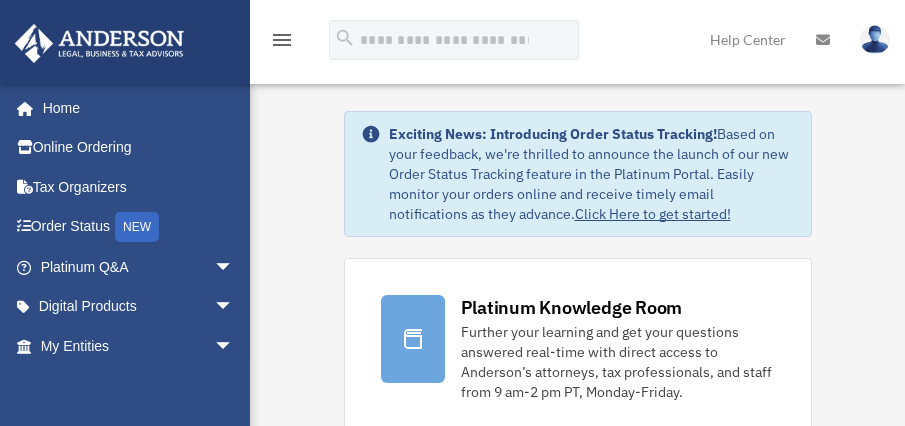 scroll, scrollTop: 0, scrollLeft: 0, axis: both 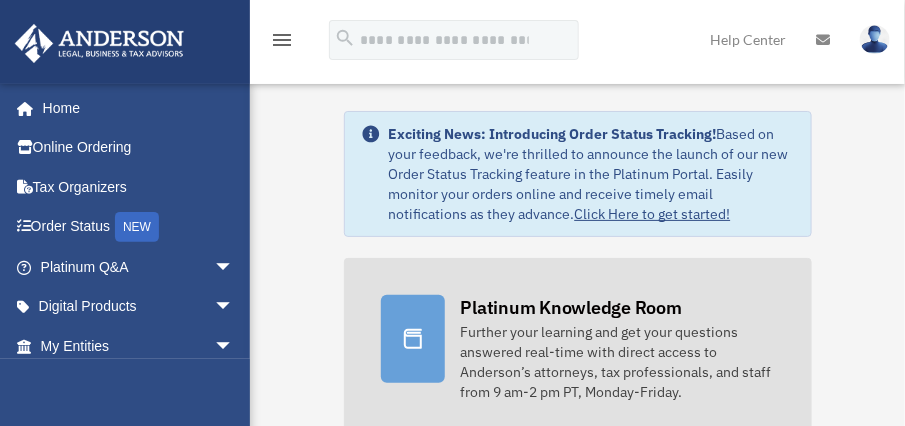 click 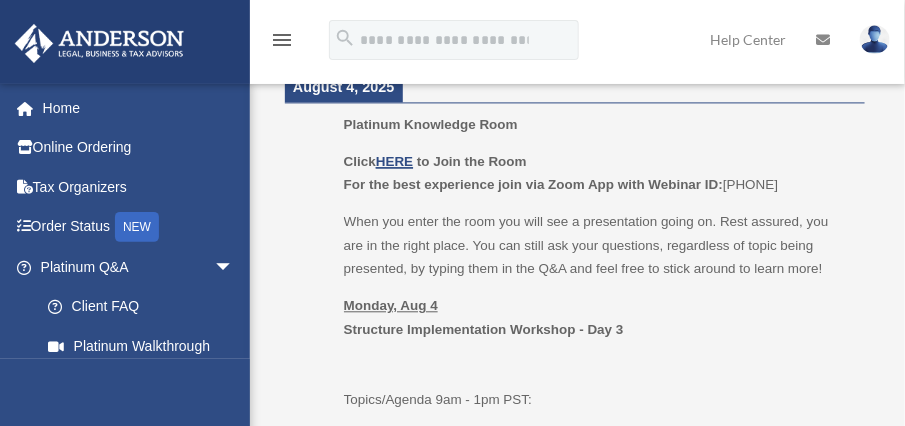 scroll, scrollTop: 1029, scrollLeft: 0, axis: vertical 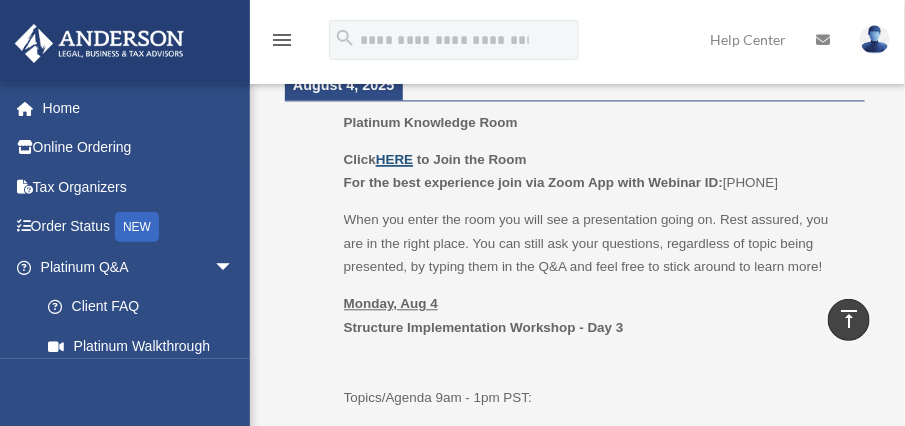 click on "HERE" at bounding box center (394, 159) 